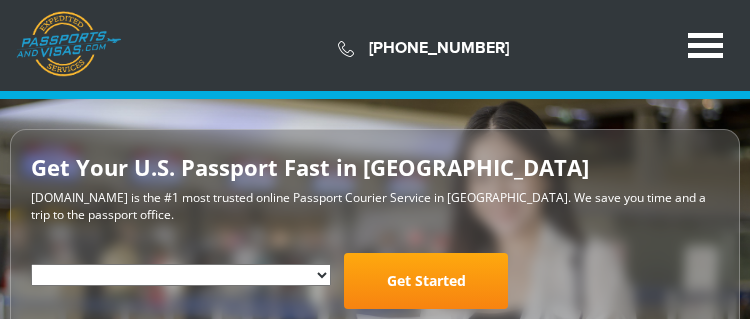 scroll, scrollTop: 0, scrollLeft: 0, axis: both 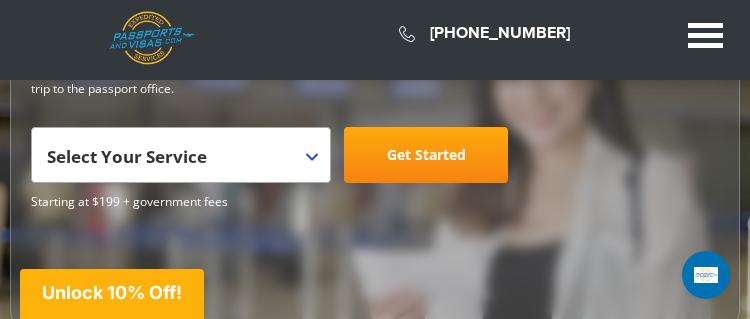 click at bounding box center [312, 157] 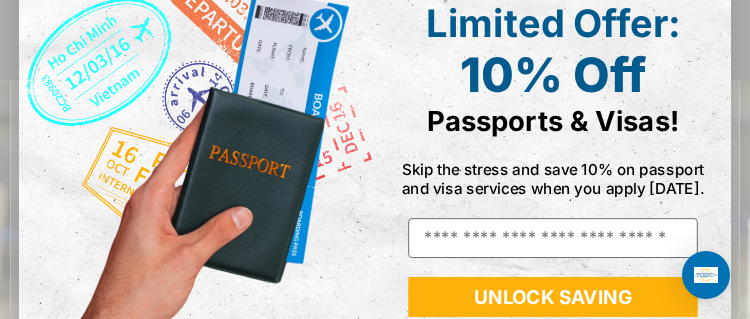 scroll, scrollTop: 149, scrollLeft: 0, axis: vertical 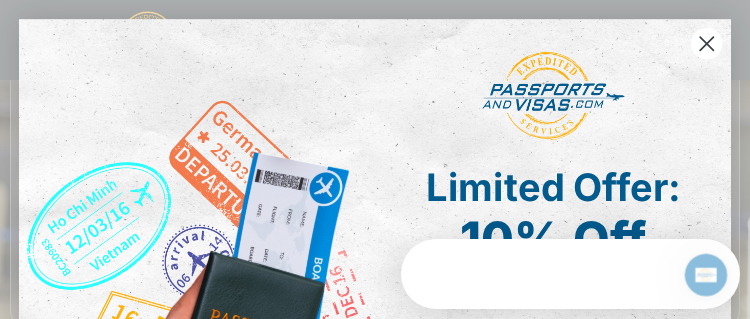 click 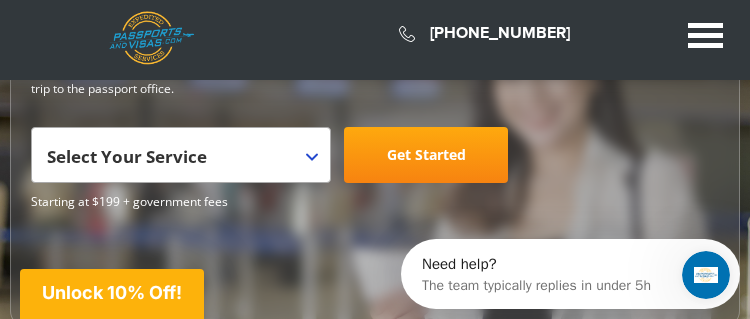click on "Select Your Service" at bounding box center [178, 163] 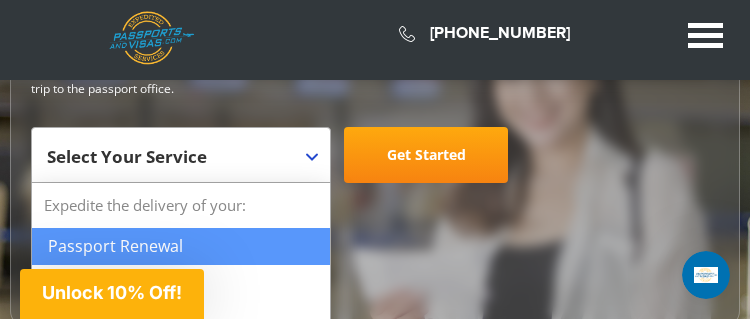 select on "**********" 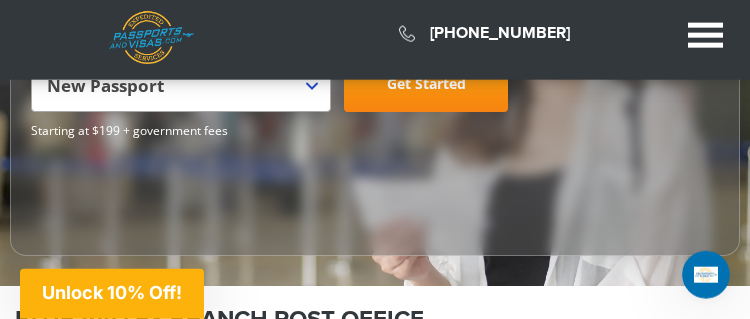 scroll, scrollTop: 121, scrollLeft: 0, axis: vertical 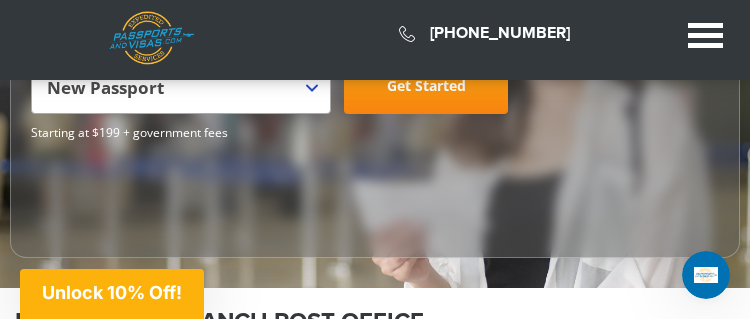click on "Get Started" at bounding box center [426, 86] 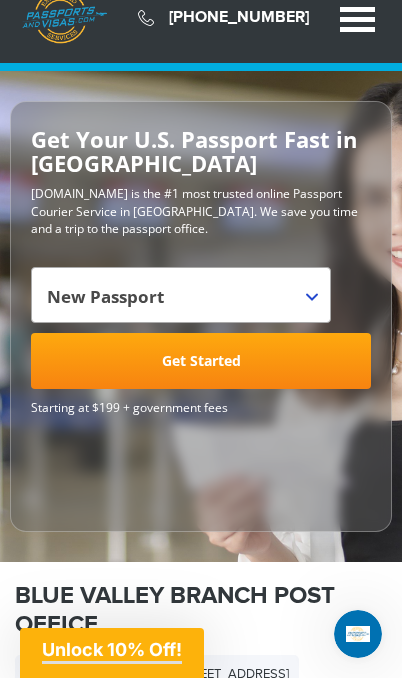 scroll, scrollTop: 29, scrollLeft: 0, axis: vertical 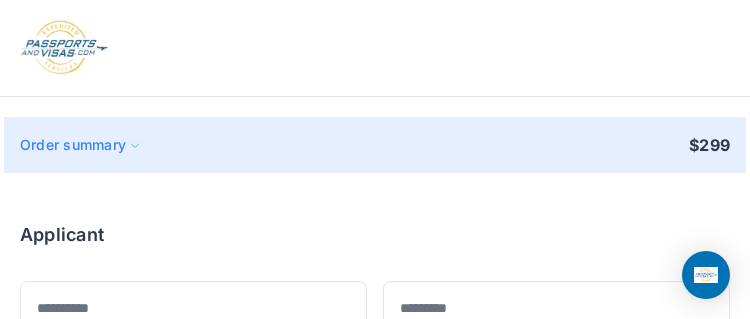 select on "***" 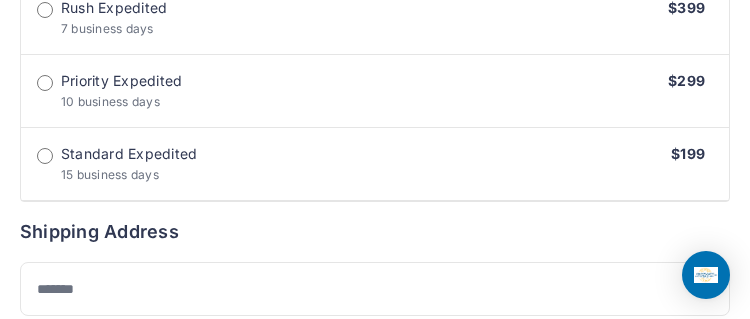 scroll, scrollTop: 844, scrollLeft: 0, axis: vertical 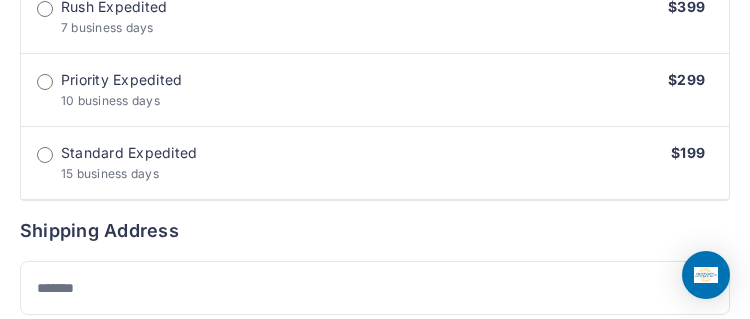 click on "Standard Expedited
15 business days
$199" at bounding box center [375, 163] 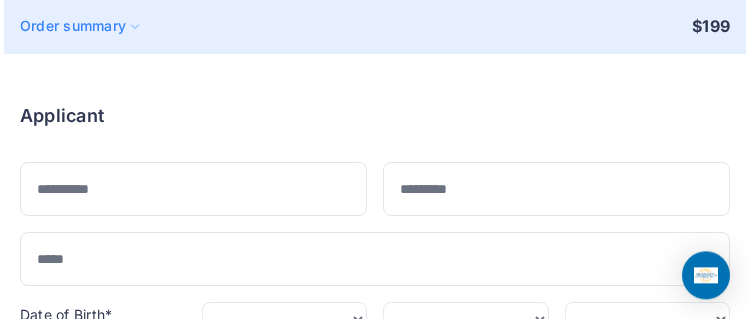 scroll, scrollTop: 118, scrollLeft: 0, axis: vertical 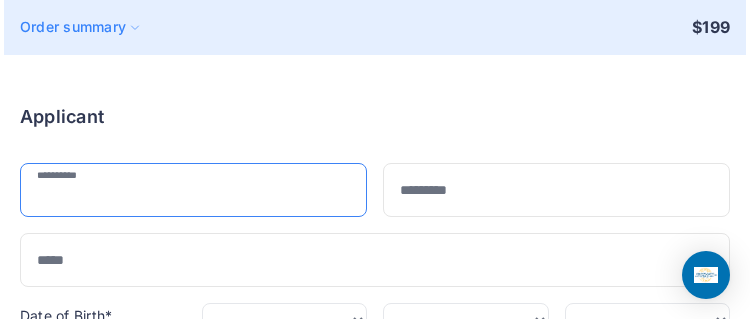 click at bounding box center (193, 190) 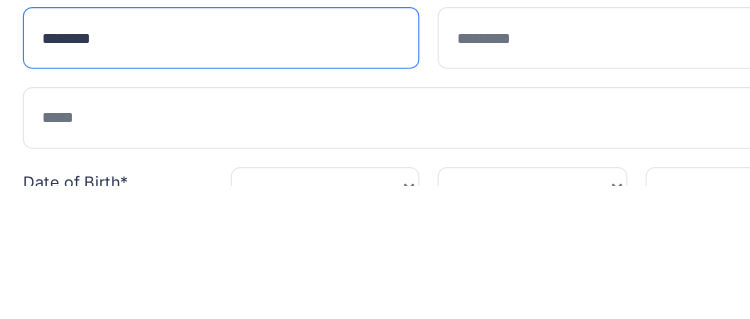type on "*******" 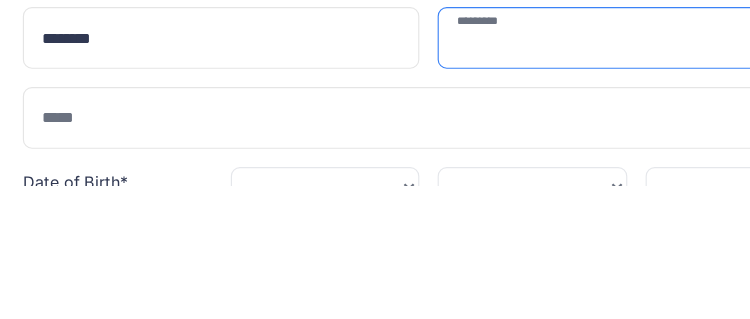 click at bounding box center (556, 190) 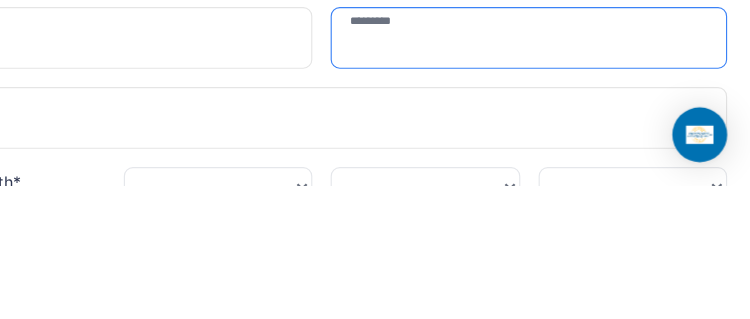 type on "******" 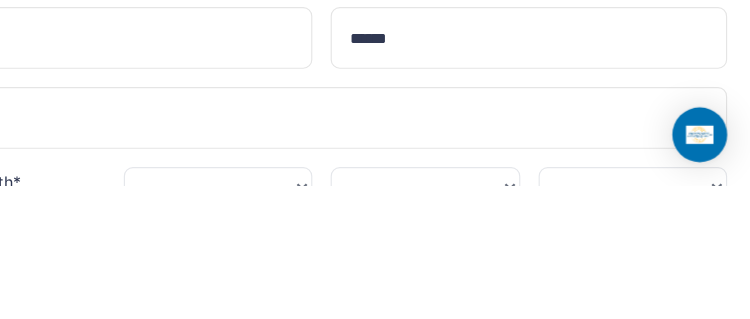 scroll, scrollTop: 235, scrollLeft: 0, axis: vertical 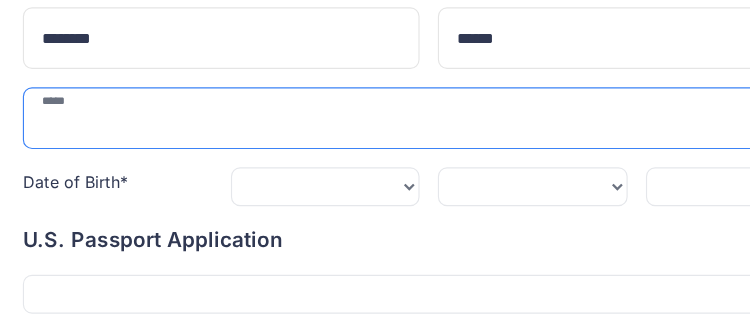 click at bounding box center (375, 143) 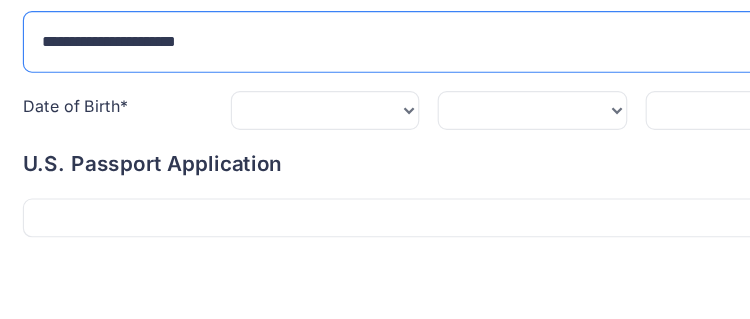 type on "**********" 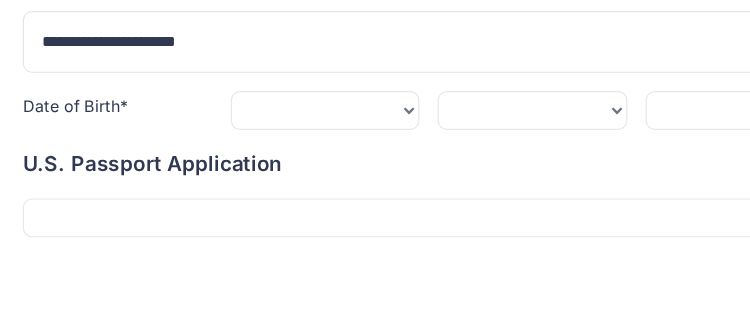 scroll, scrollTop: 302, scrollLeft: 0, axis: vertical 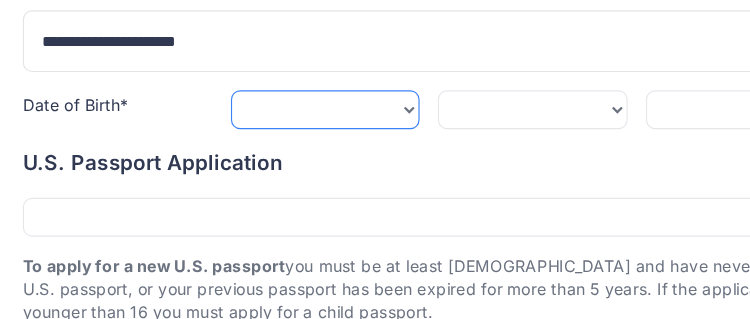 click on "*****
*******
********
*****
*****
***
****
****
******
*********
*******
********
********" at bounding box center (285, 136) 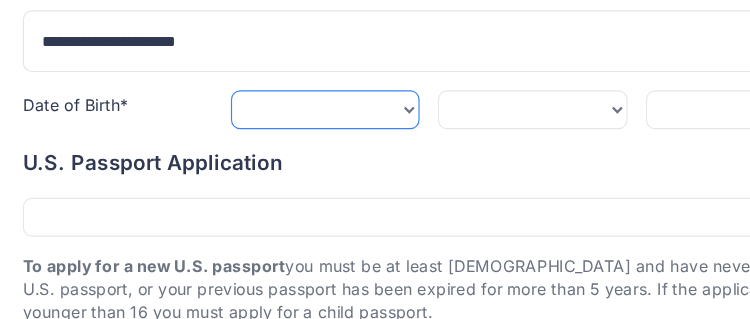 select on "*" 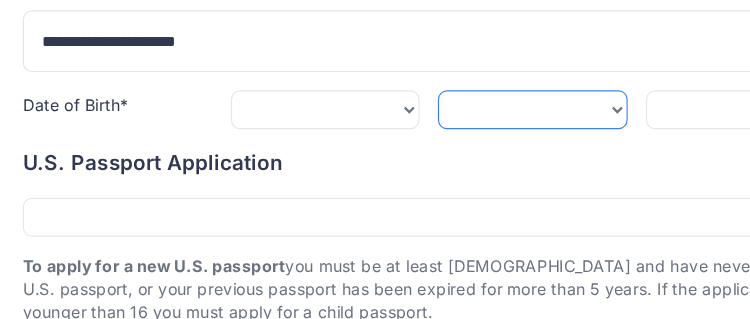 click on "***
*
*
*
*
*
*
*
*
*
**
**
**
**
** ** ** ** ** **" at bounding box center (466, 136) 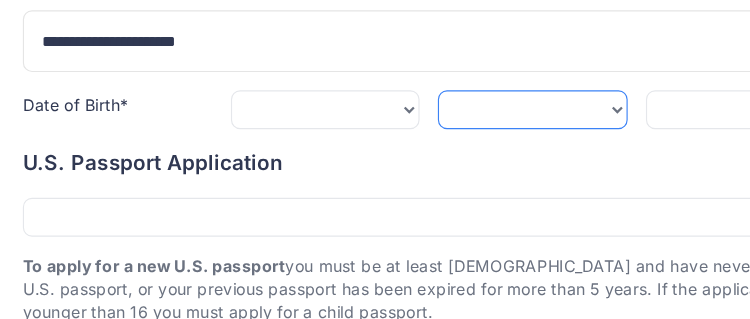 select on "*" 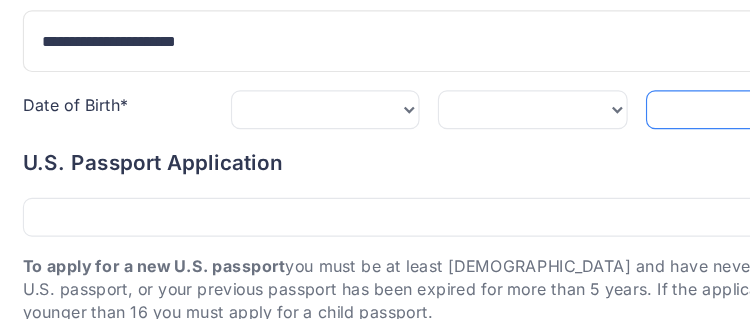 click on "****
****
****
****
****
****
****
****
****
****
****
****
****
**** **** **** **** **** **** **** **** **** **** ****" at bounding box center (648, 136) 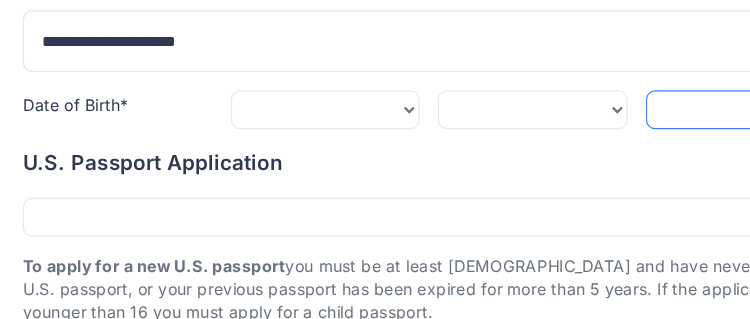 select on "****" 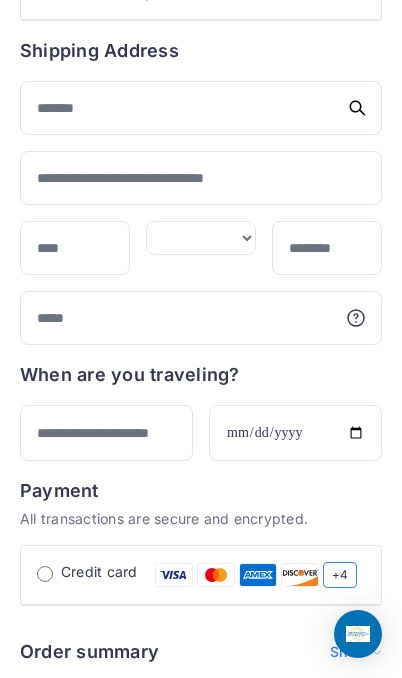 scroll, scrollTop: 1071, scrollLeft: 0, axis: vertical 